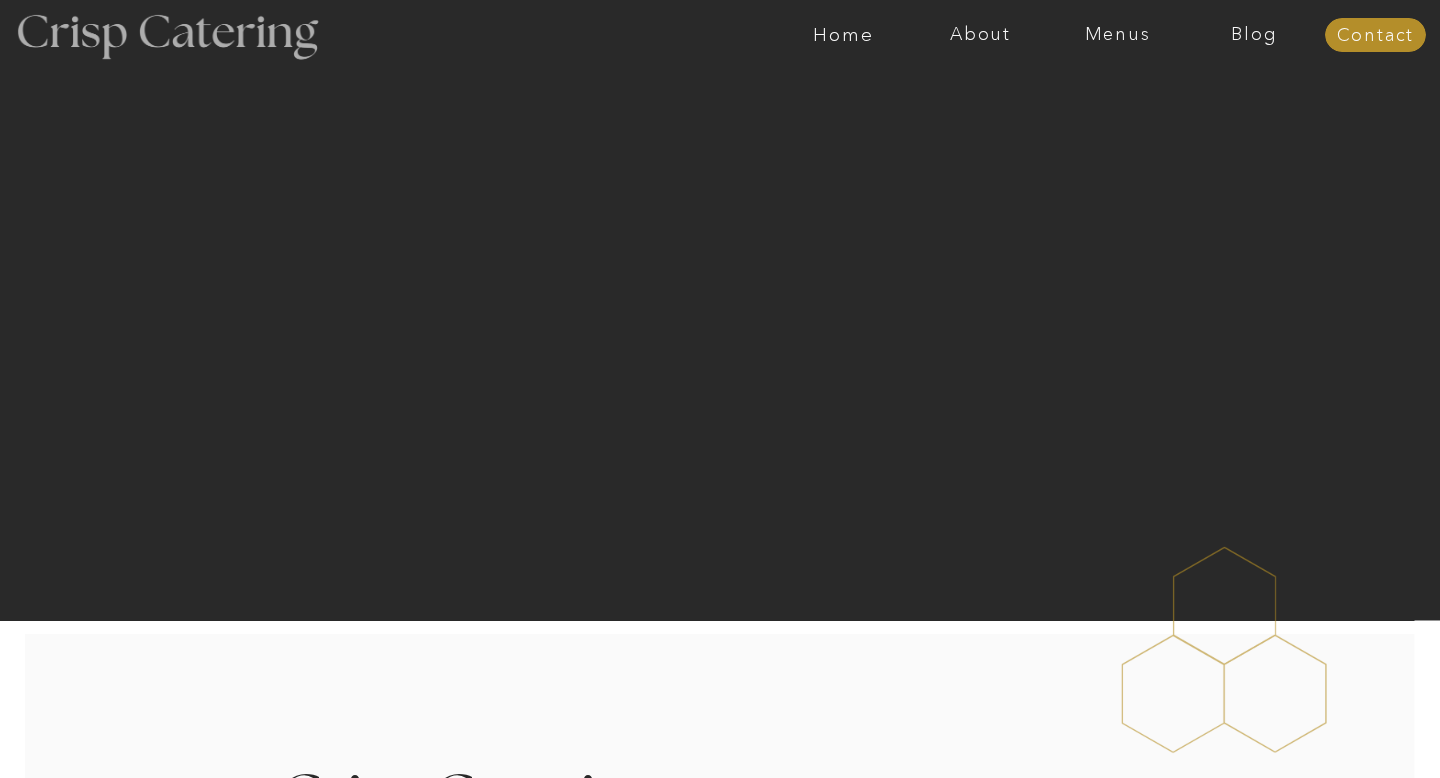 scroll, scrollTop: 0, scrollLeft: 0, axis: both 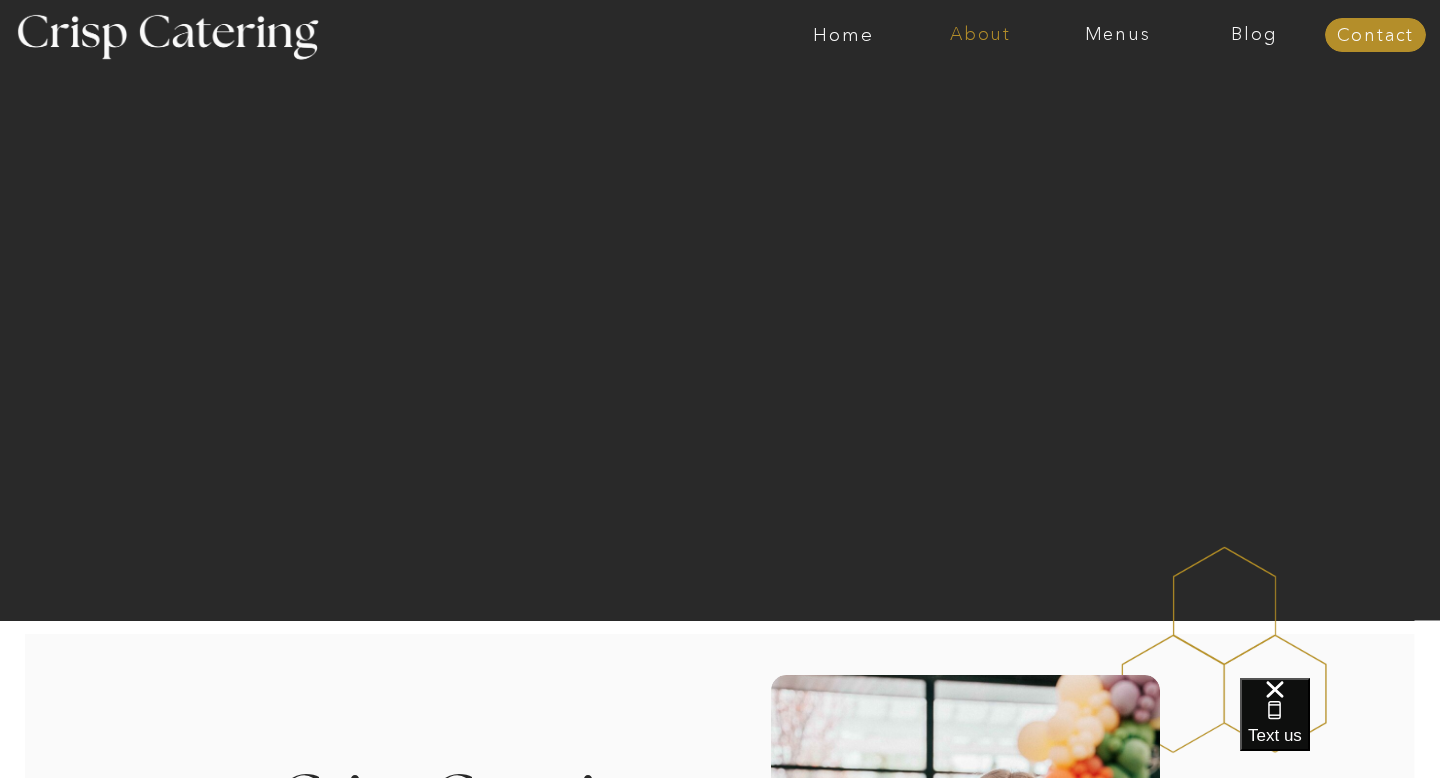 click on "About" at bounding box center [980, 35] 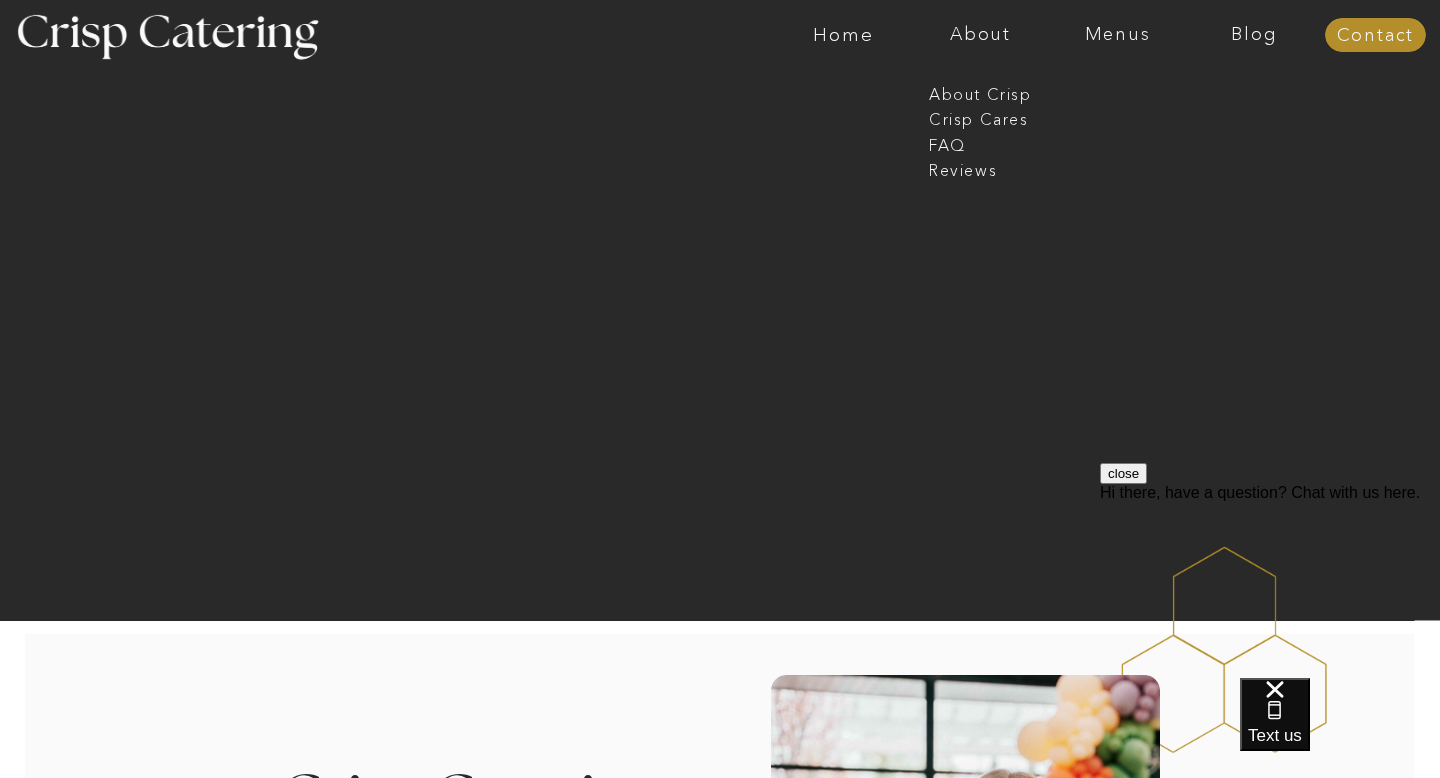 scroll, scrollTop: 0, scrollLeft: 0, axis: both 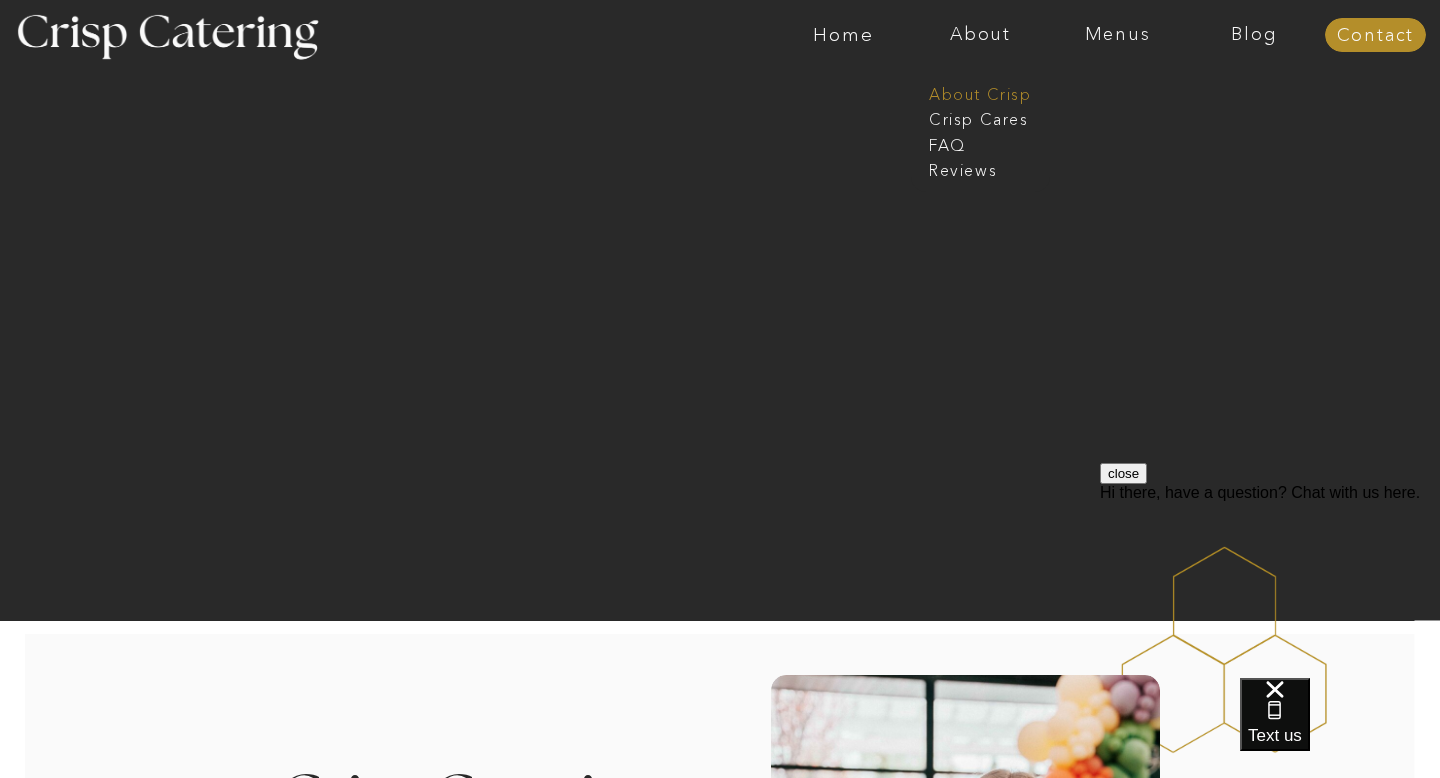 click on "About Crisp" at bounding box center [986, 92] 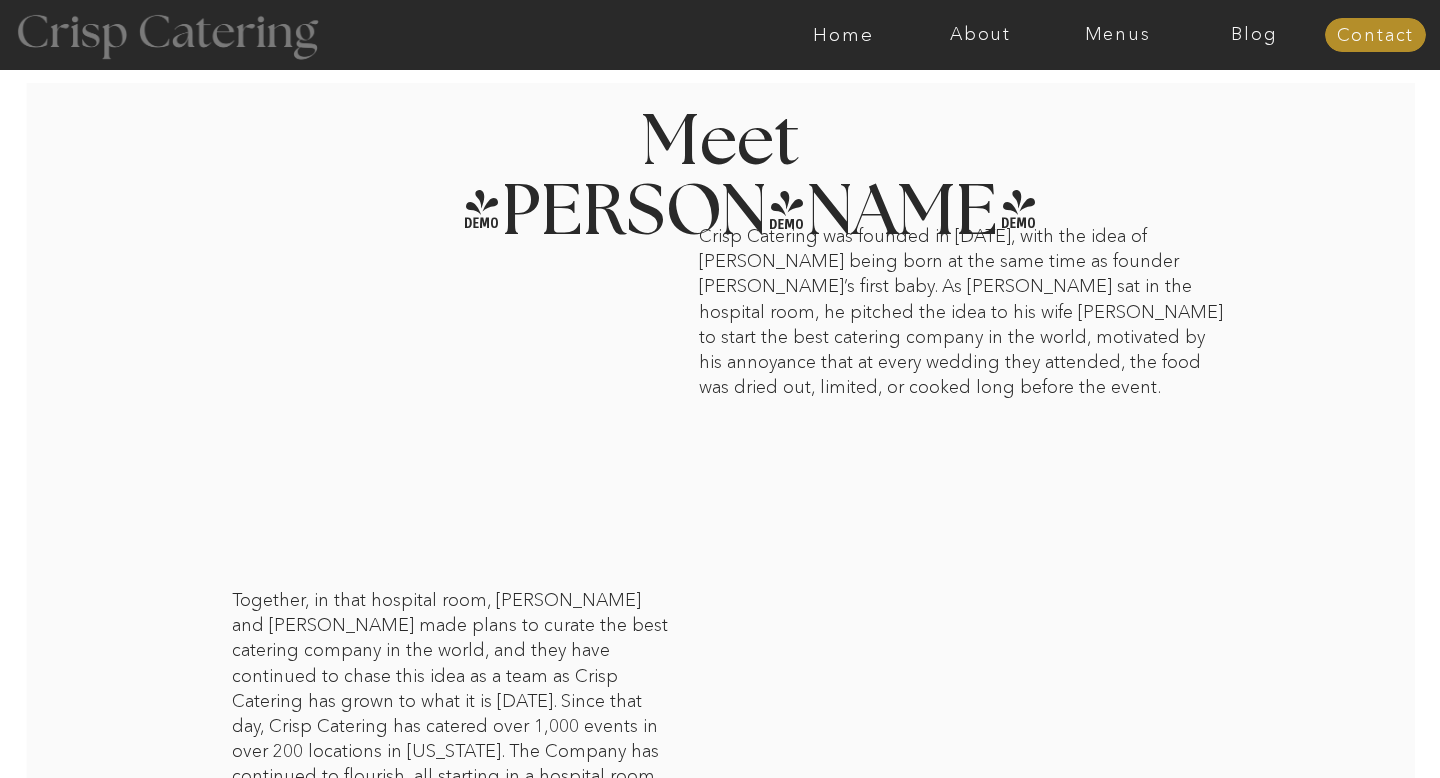 scroll, scrollTop: 0, scrollLeft: 0, axis: both 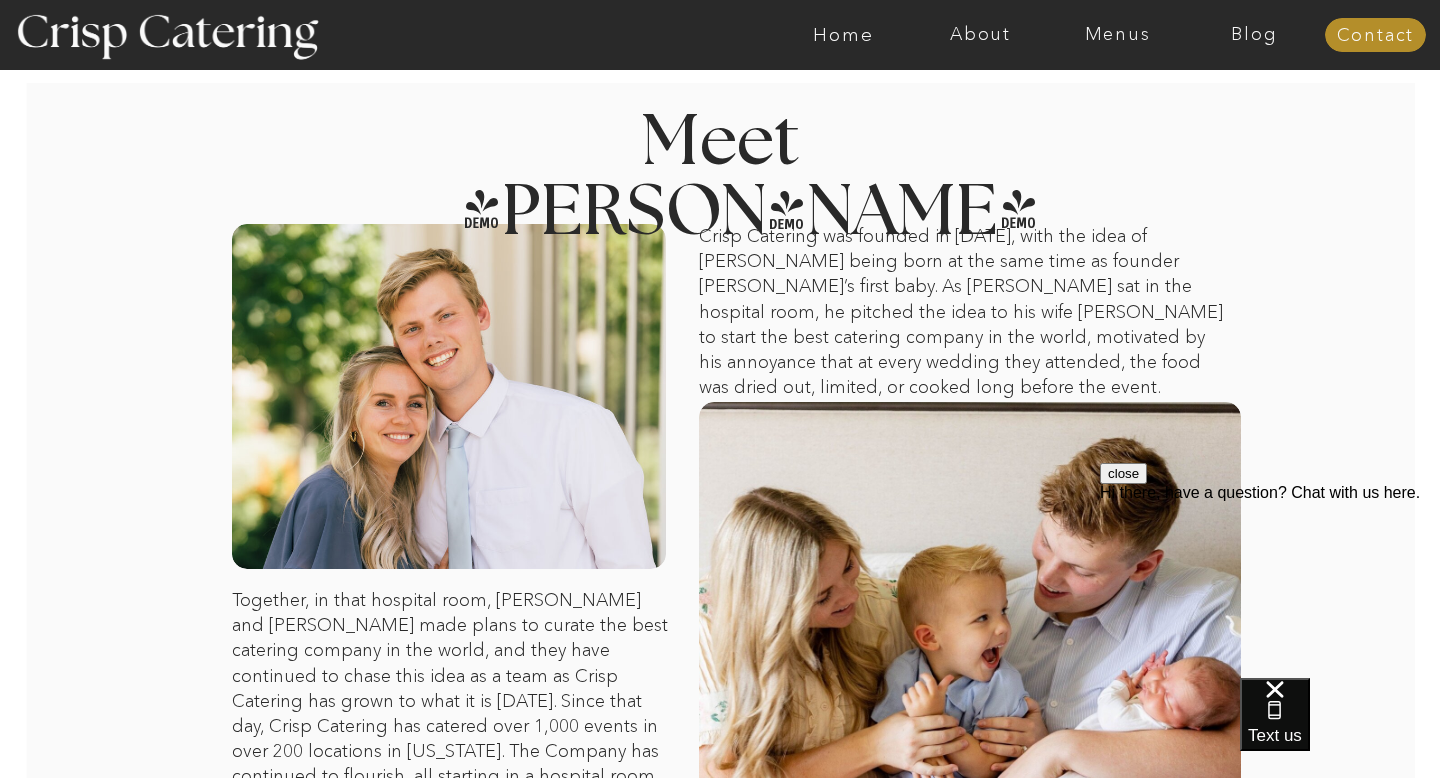 click on "Text us" at bounding box center [1340, 728] 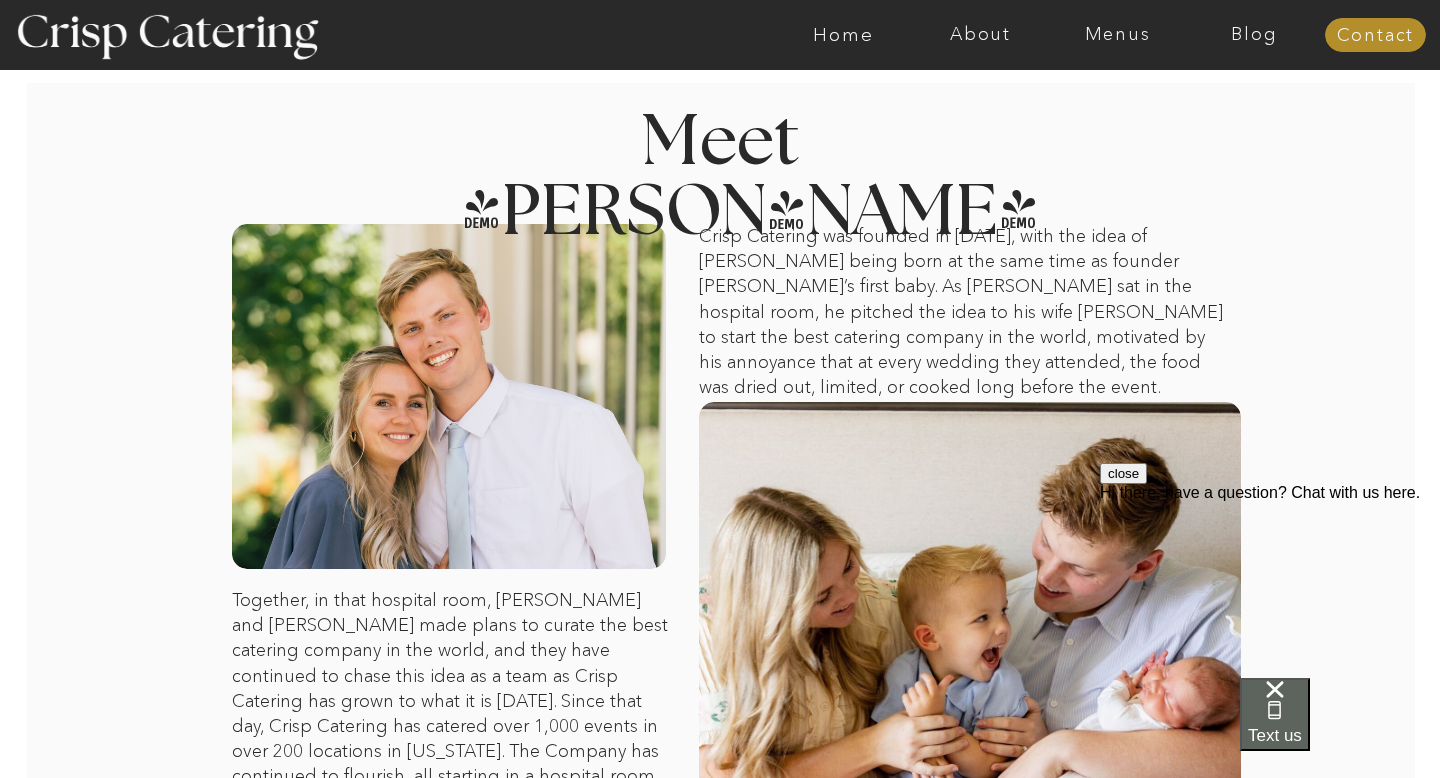 click on "Text us" at bounding box center (1275, 714) 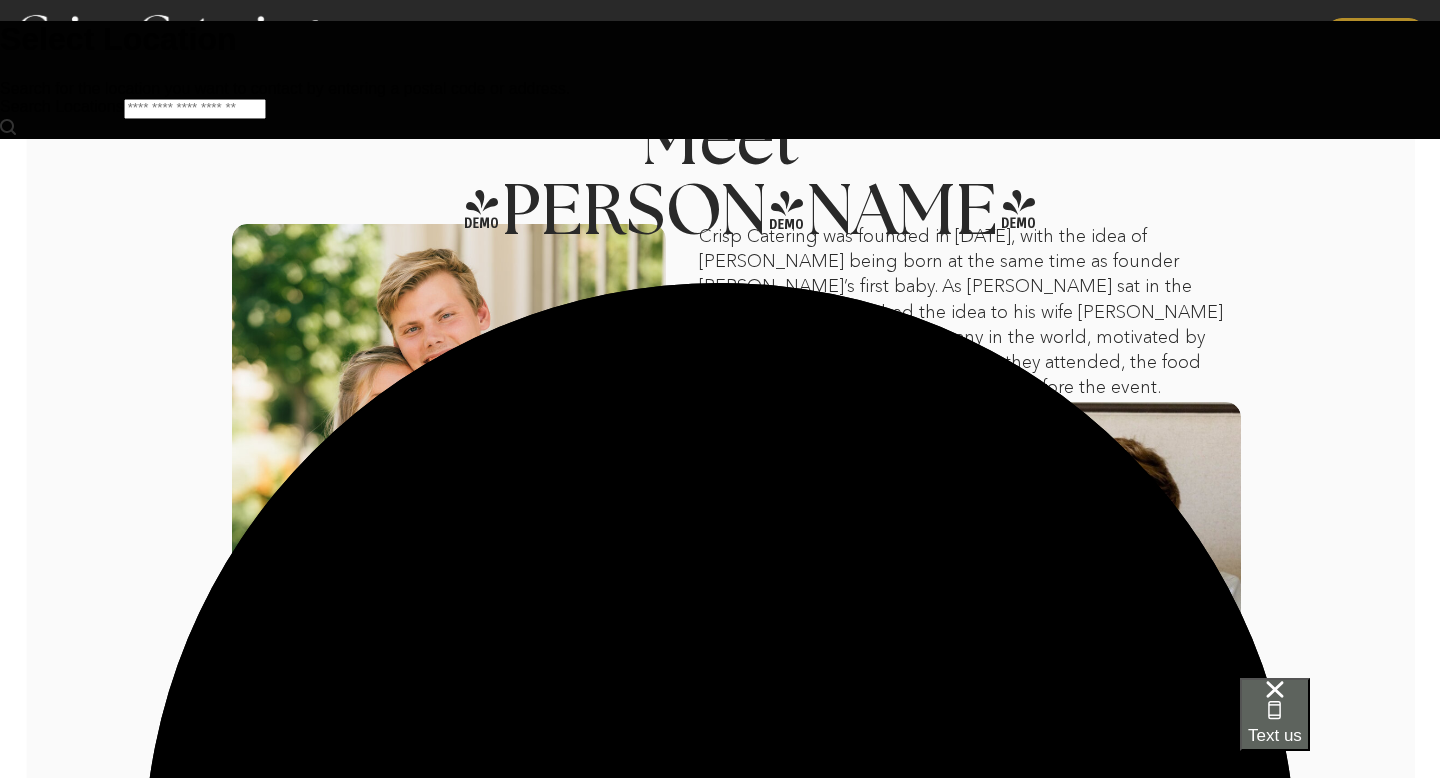 scroll, scrollTop: 0, scrollLeft: 0, axis: both 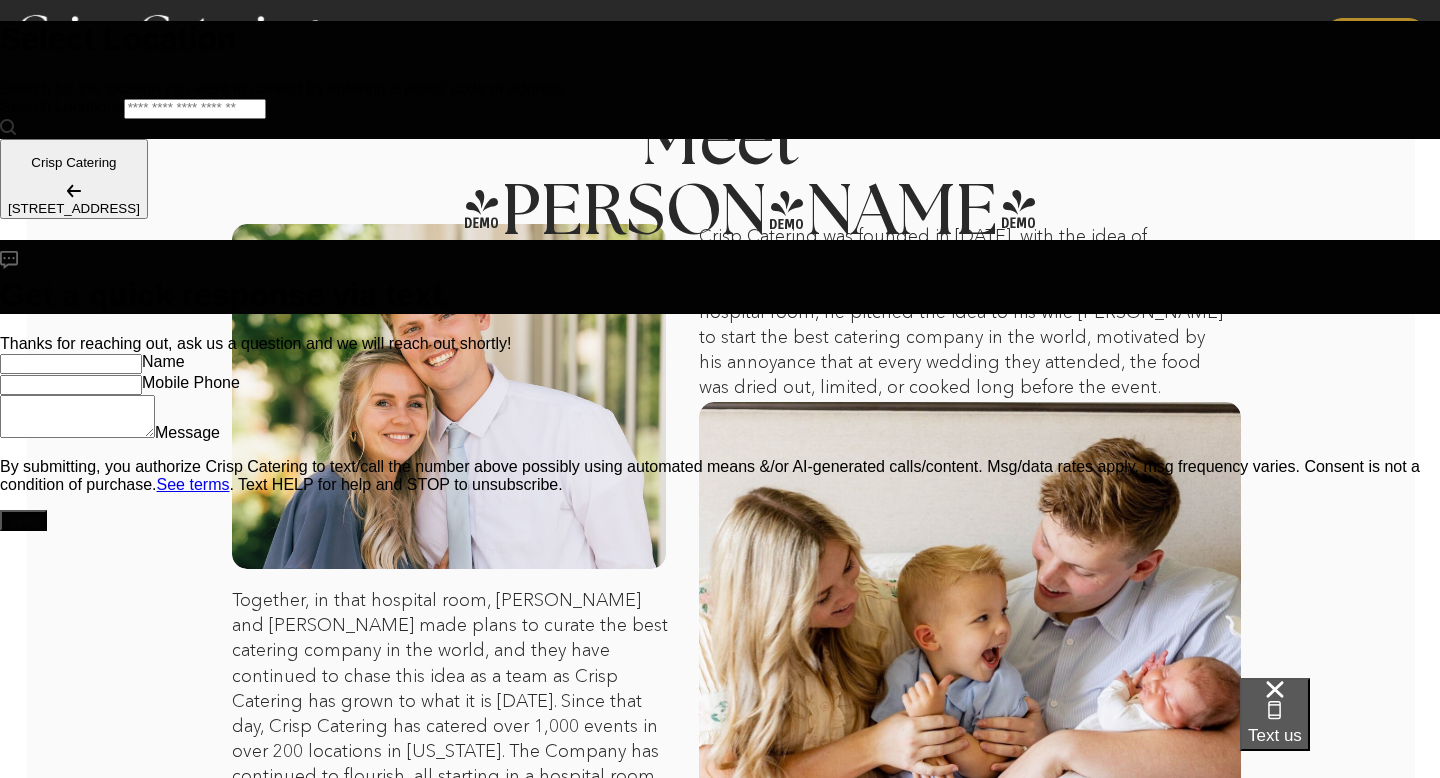 click on "Text us" at bounding box center [1275, 735] 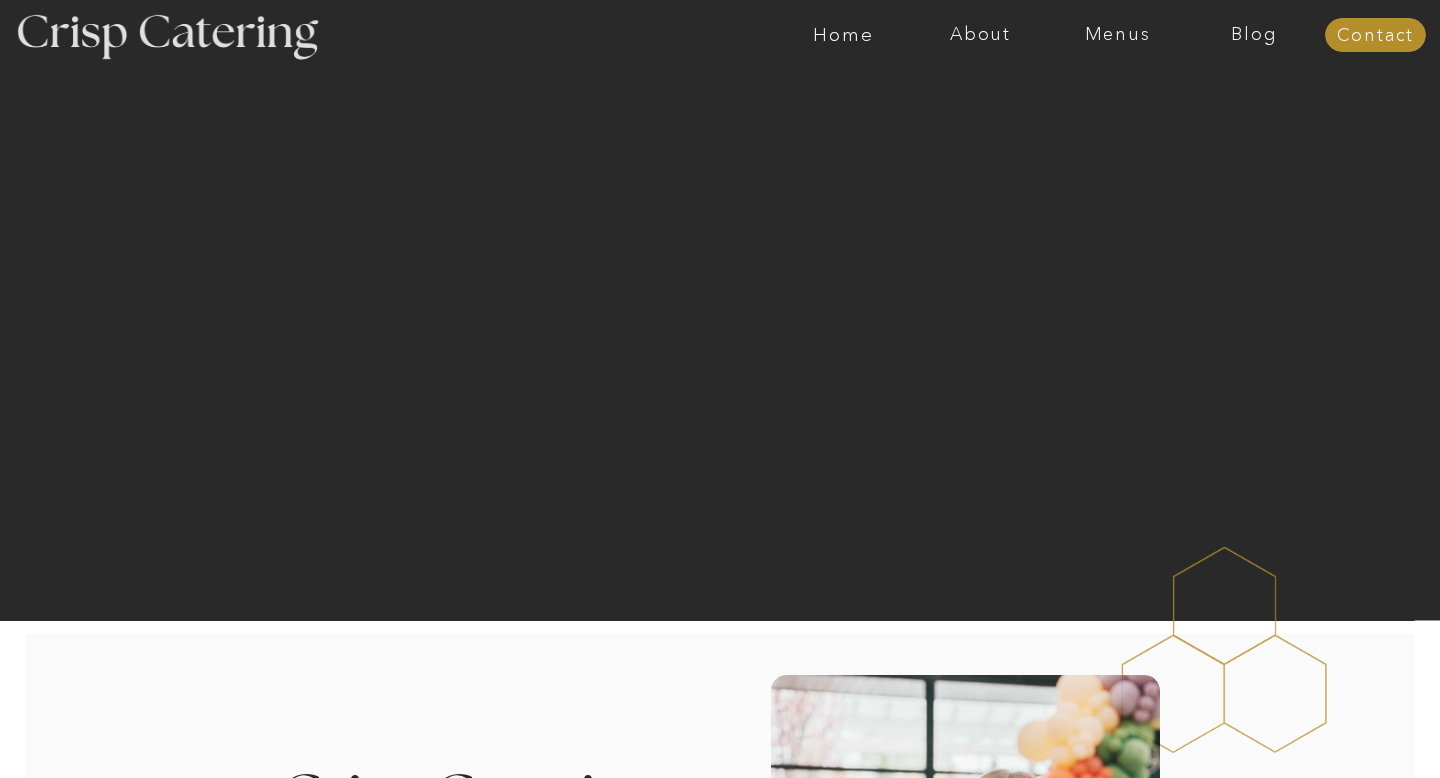 scroll, scrollTop: 0, scrollLeft: 0, axis: both 